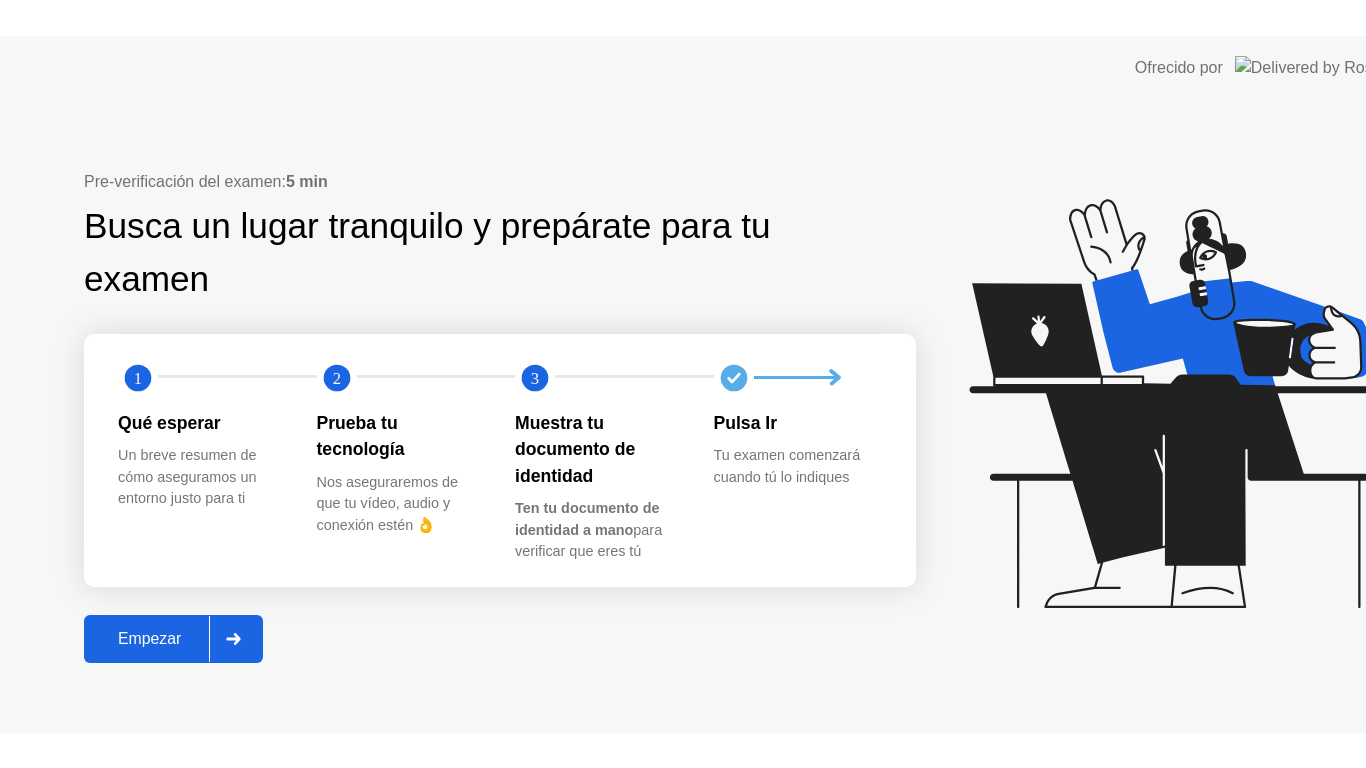scroll, scrollTop: 0, scrollLeft: 0, axis: both 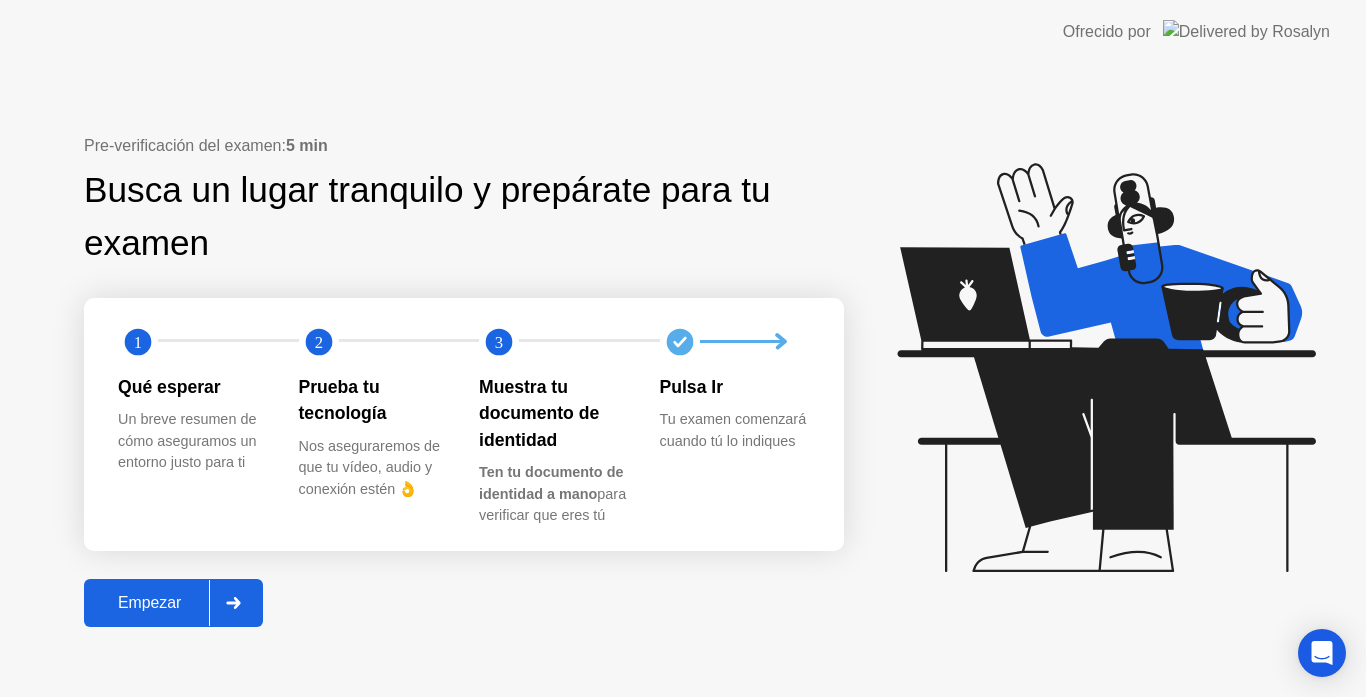 click on "Empezar" 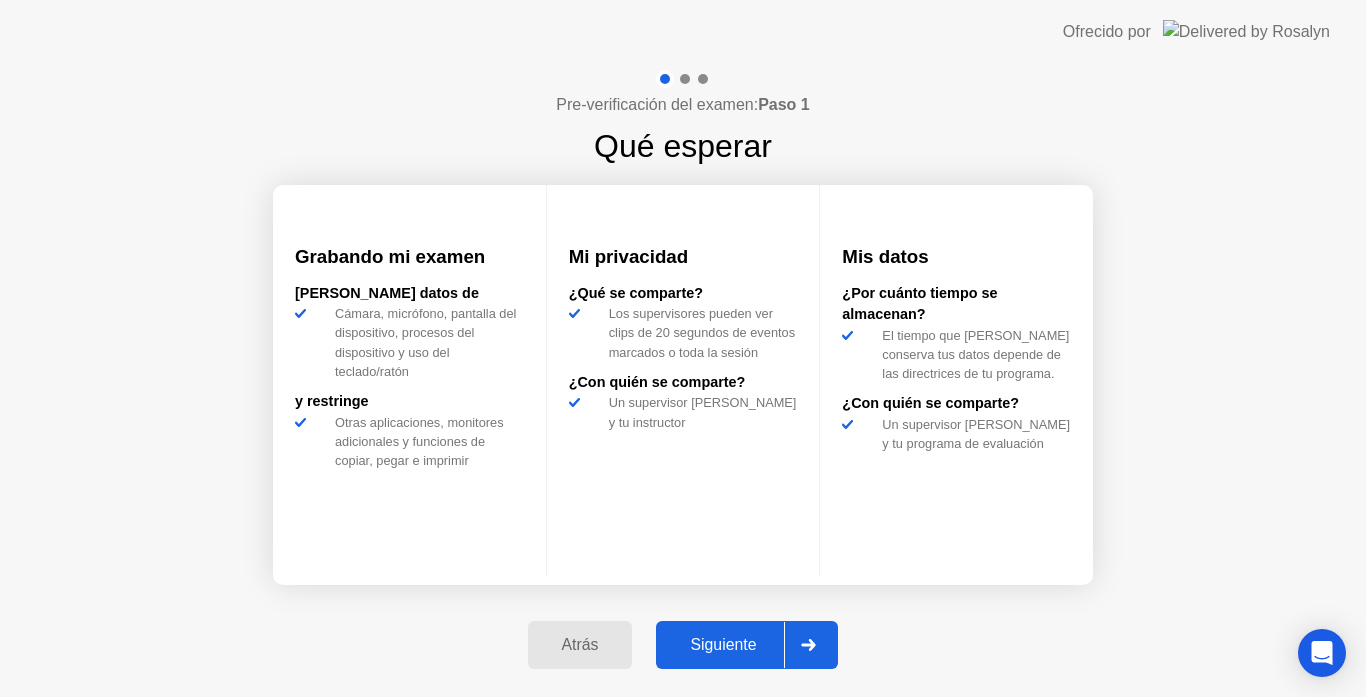 click on "Siguiente" 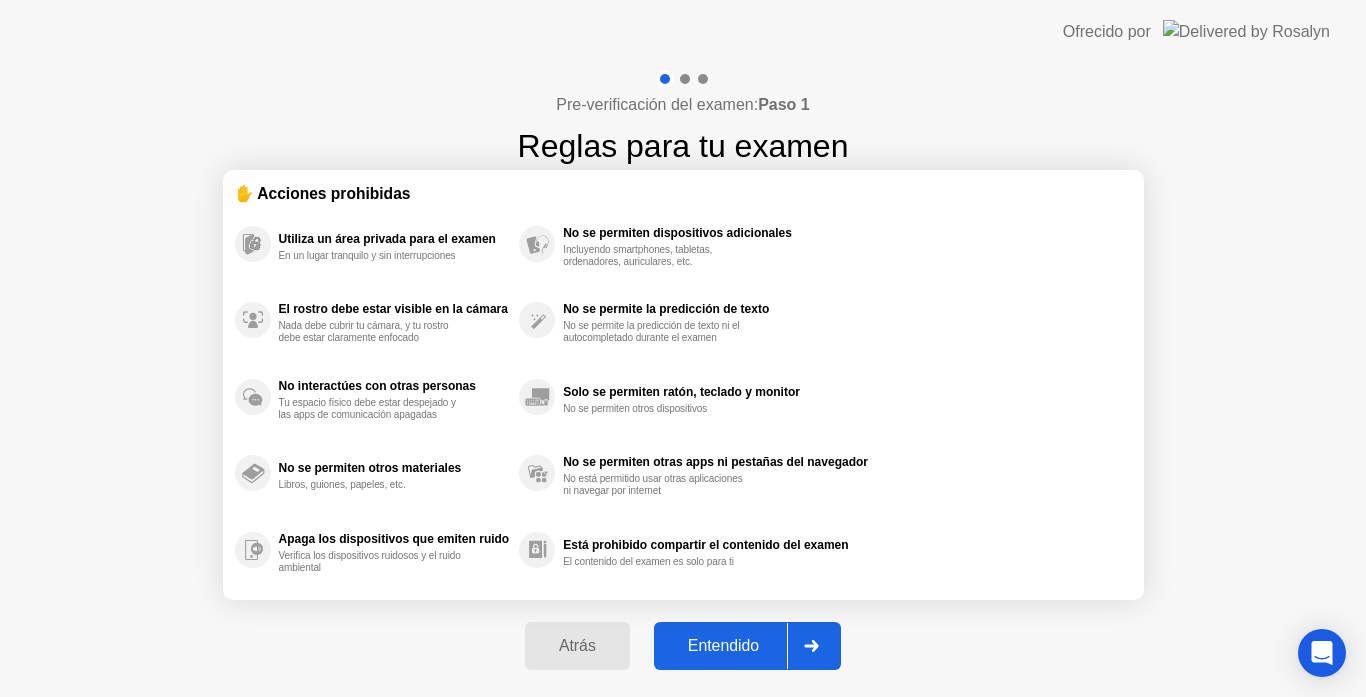 click on "Entendido" 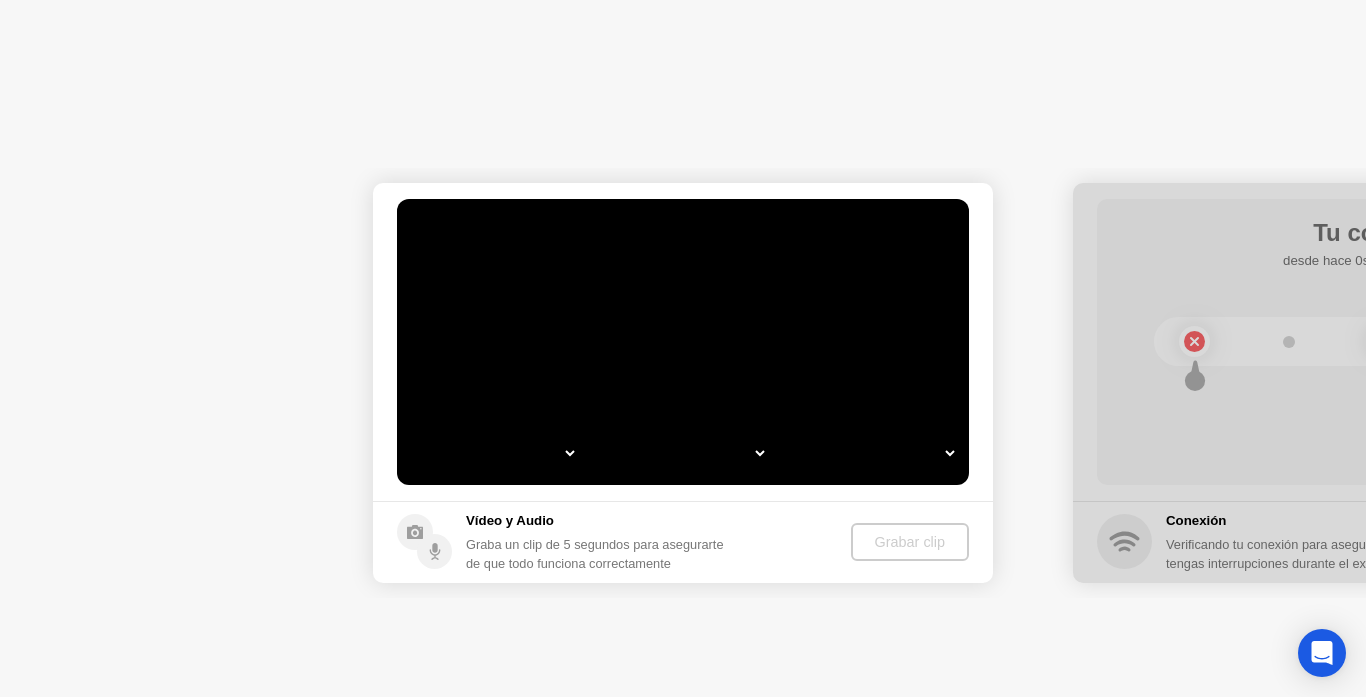 select on "*" 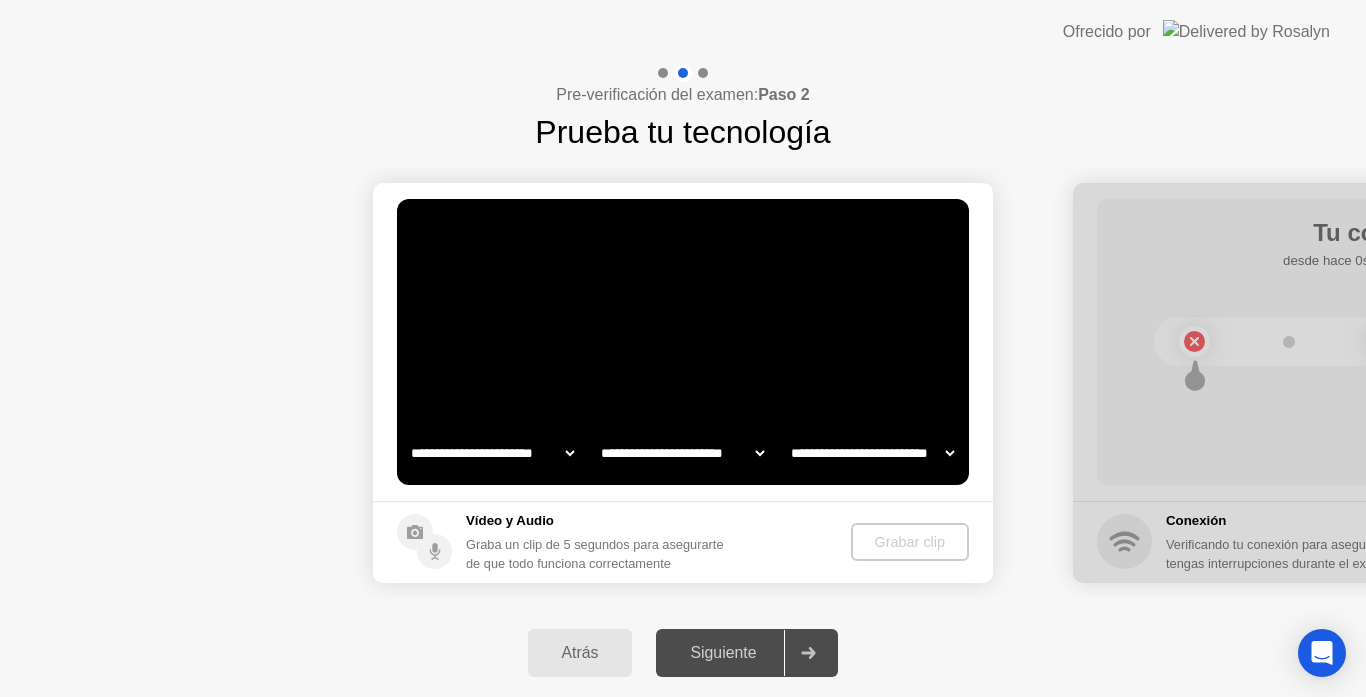 select on "**********" 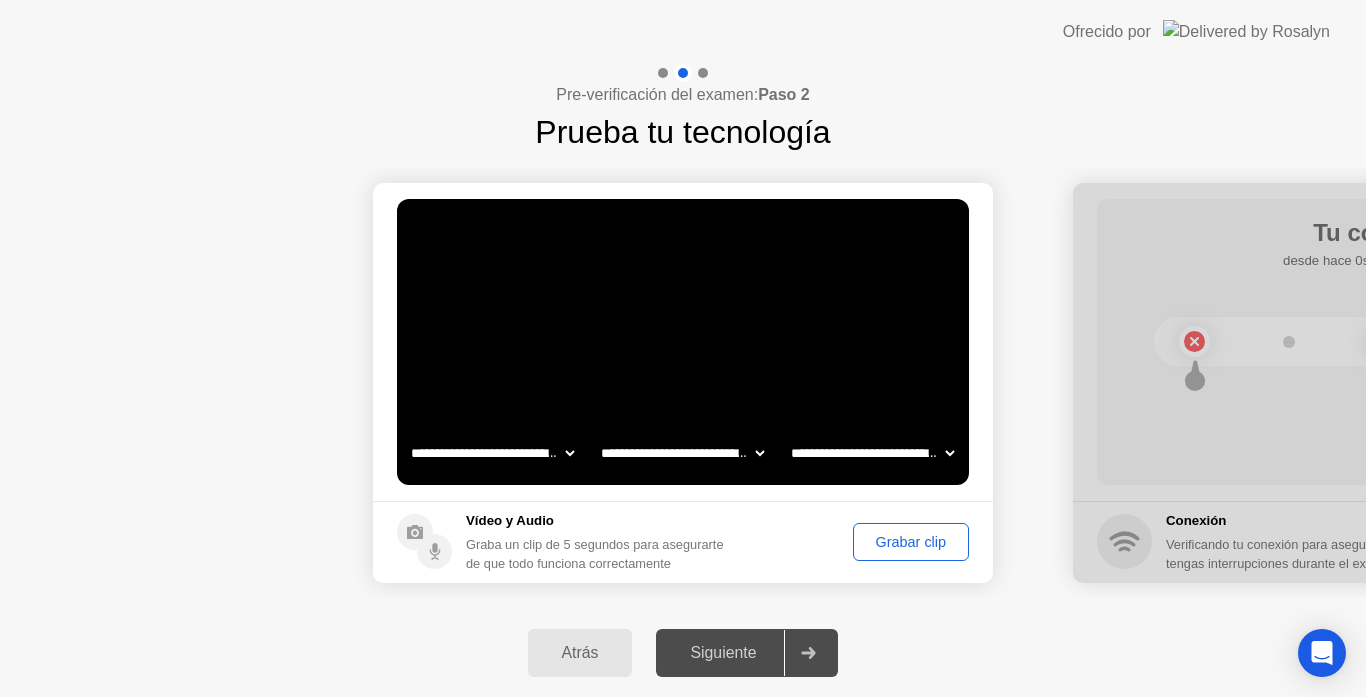 click on "Grabar clip" 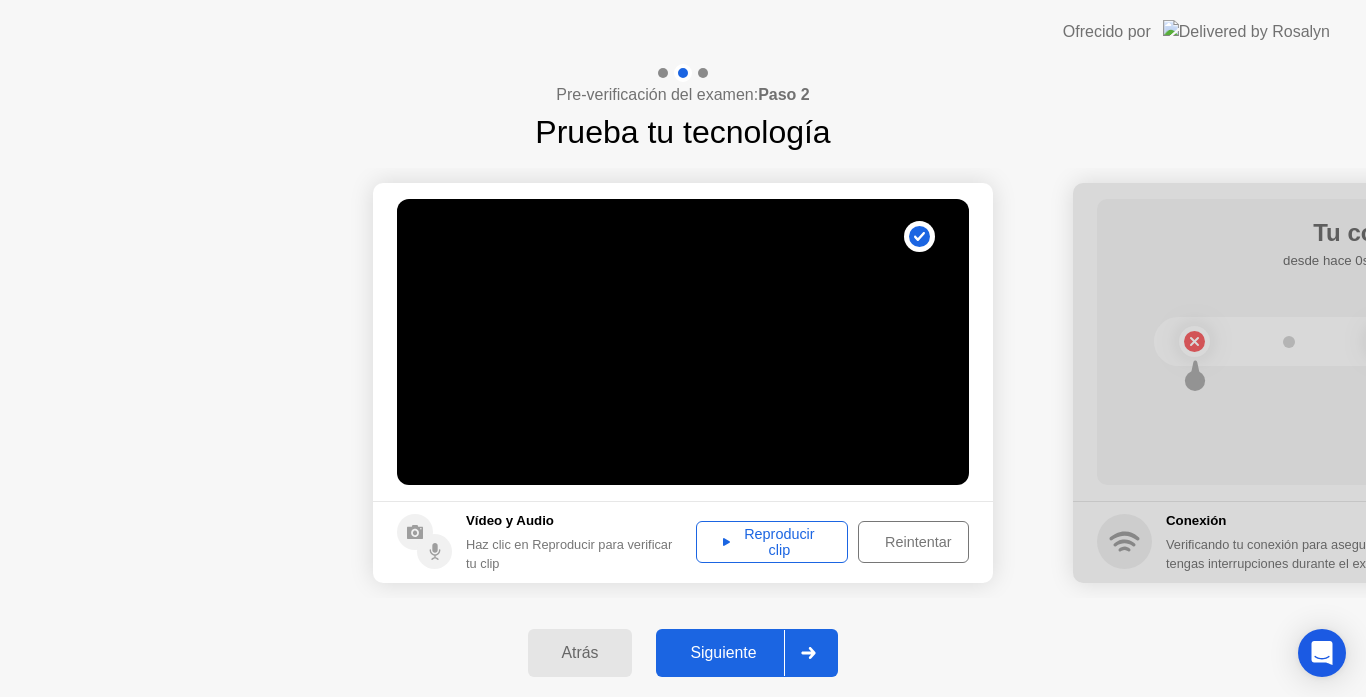 click on "Reproducir clip" 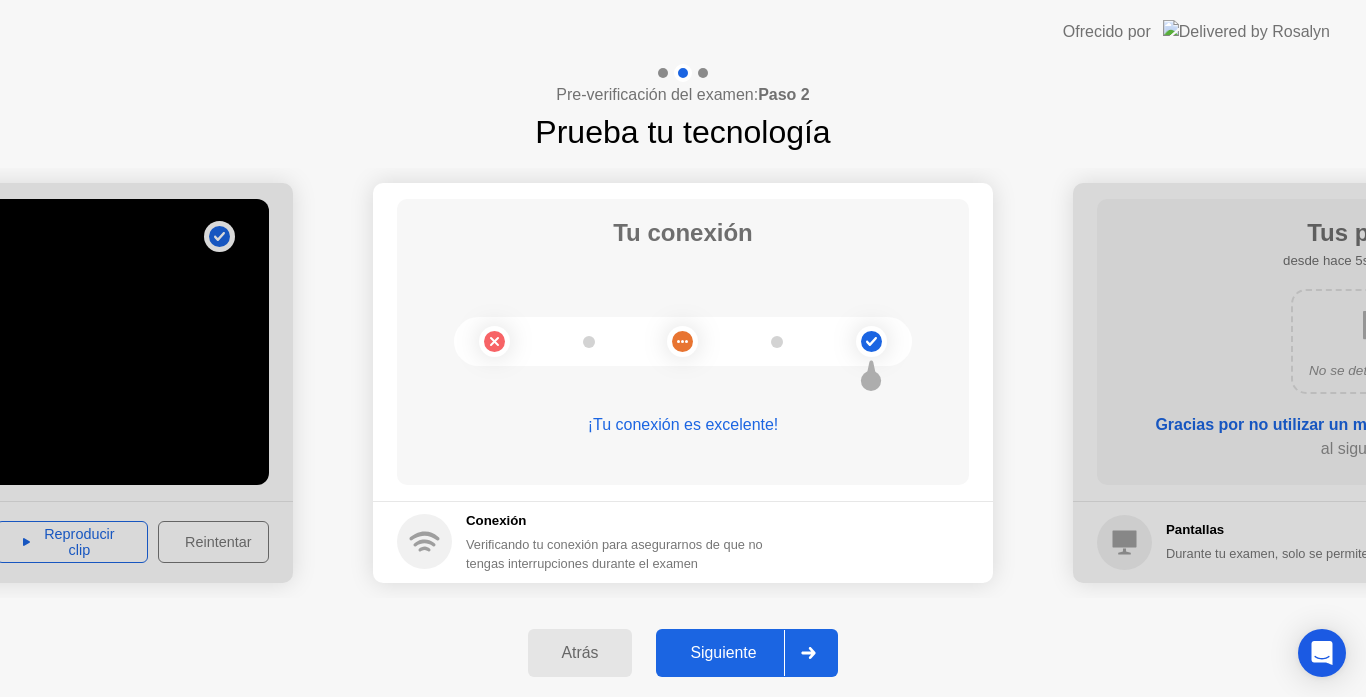 click on "Siguiente" 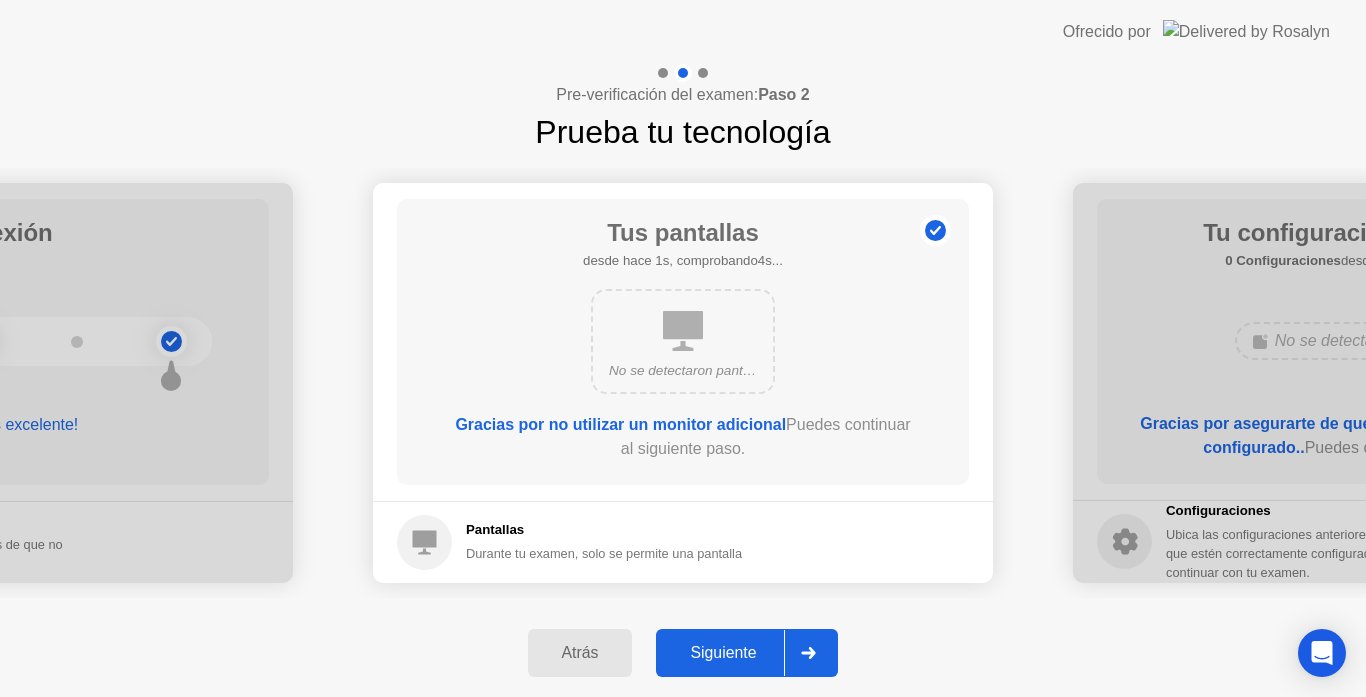 click on "Siguiente" 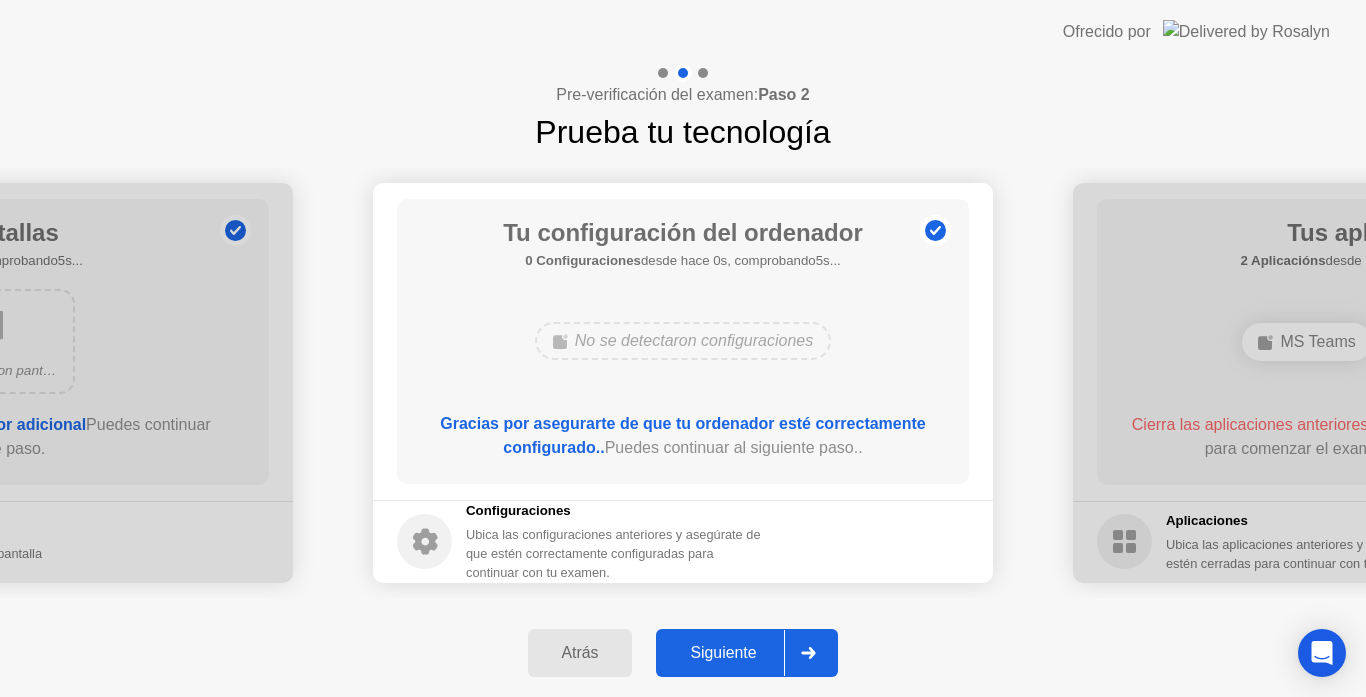 click on "Siguiente" 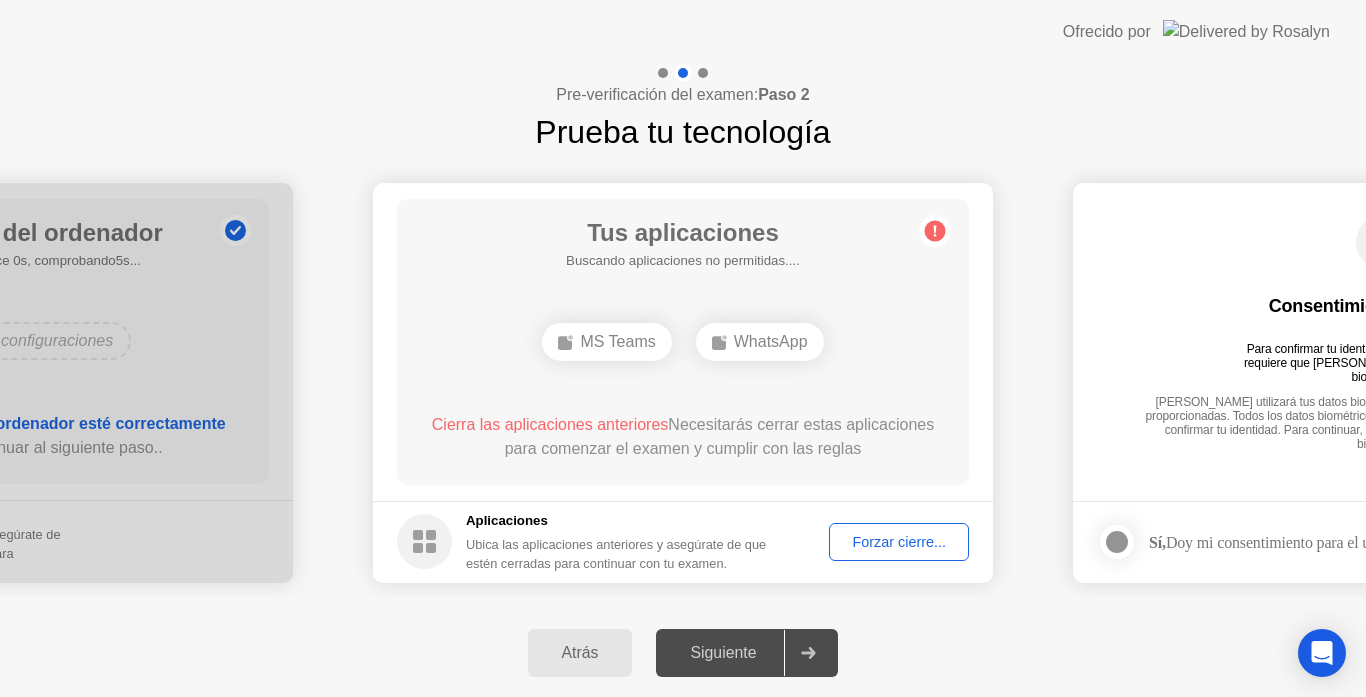 click on "Forzar cierre..." 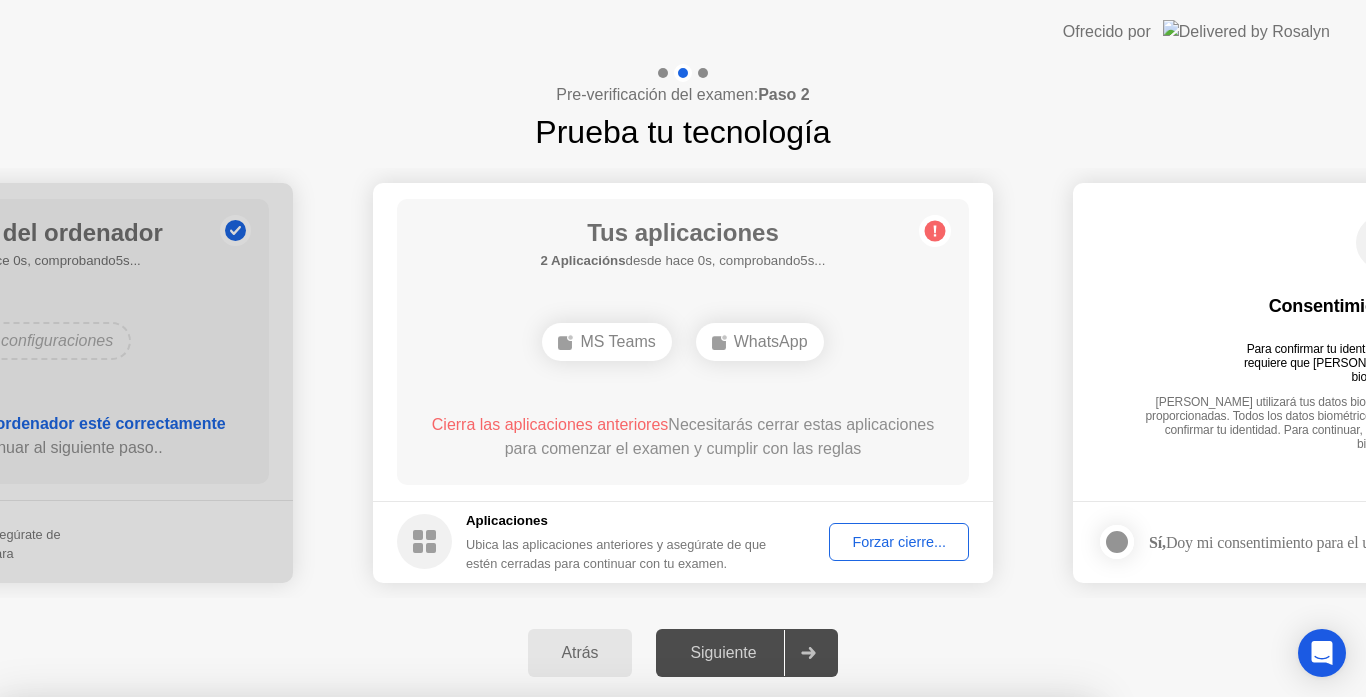 click on "Confirmar" at bounding box center (620, 973) 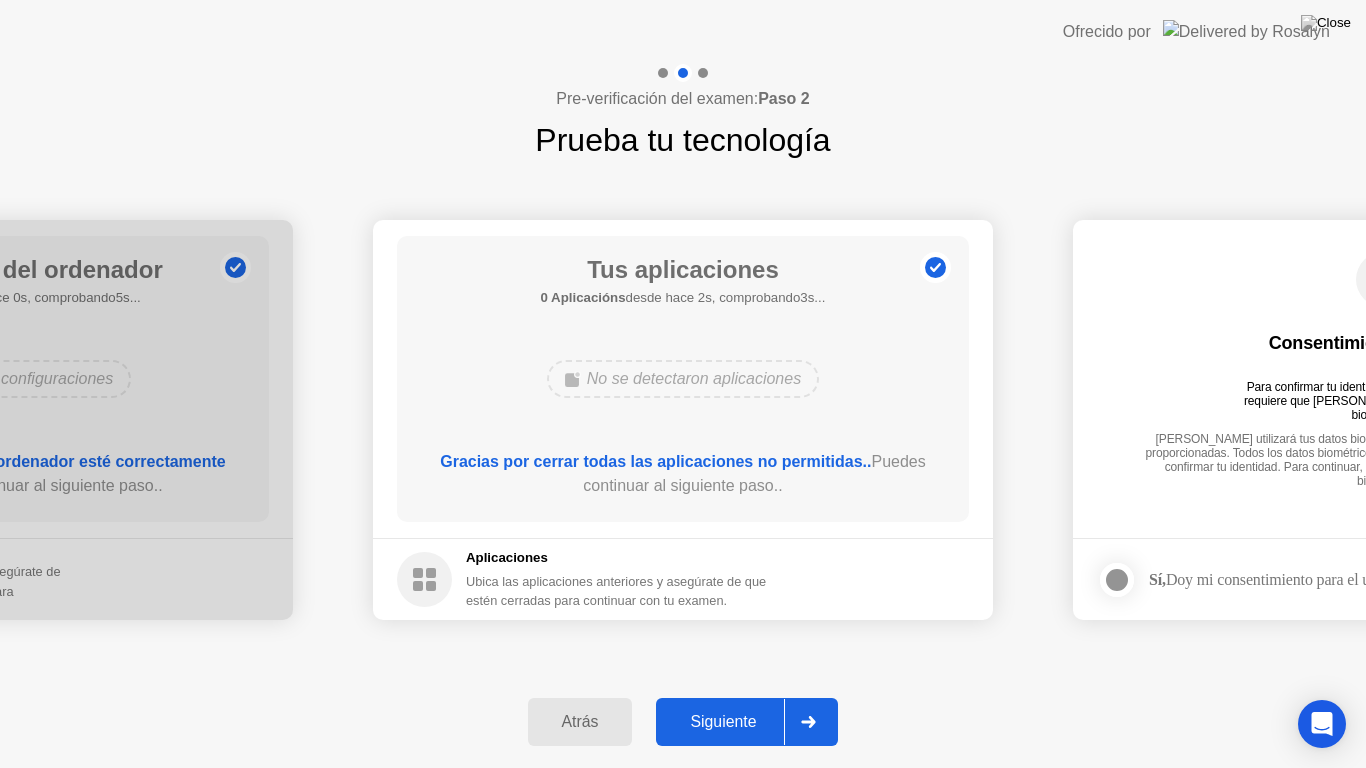 click on "Siguiente" 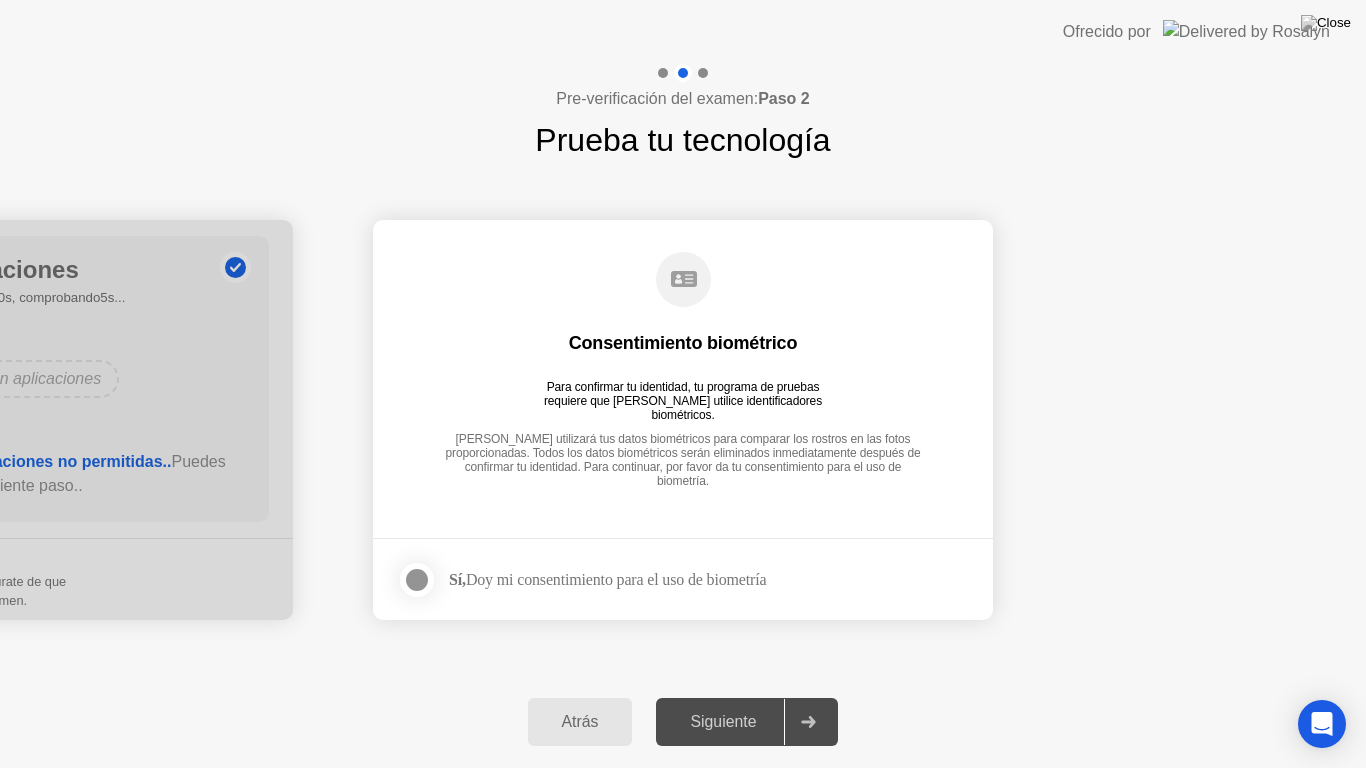 click 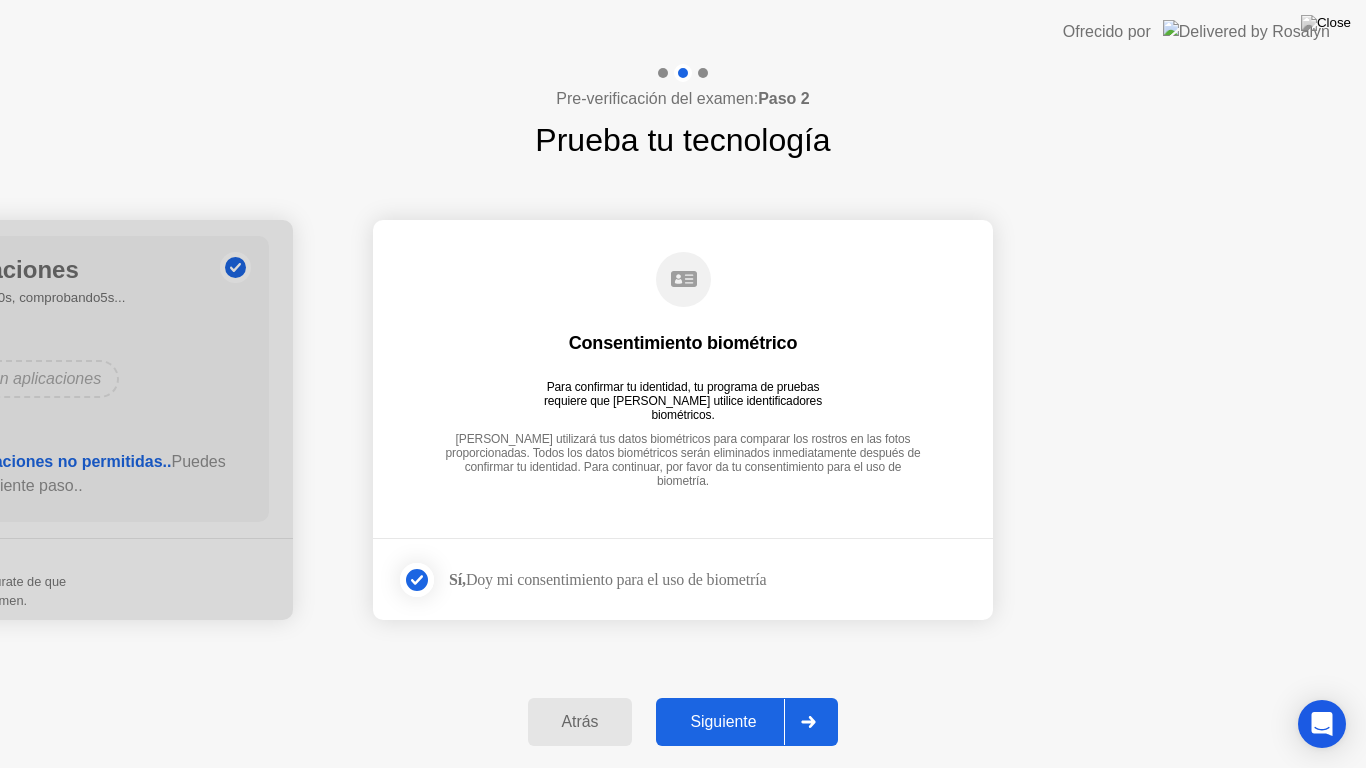 click on "Siguiente" 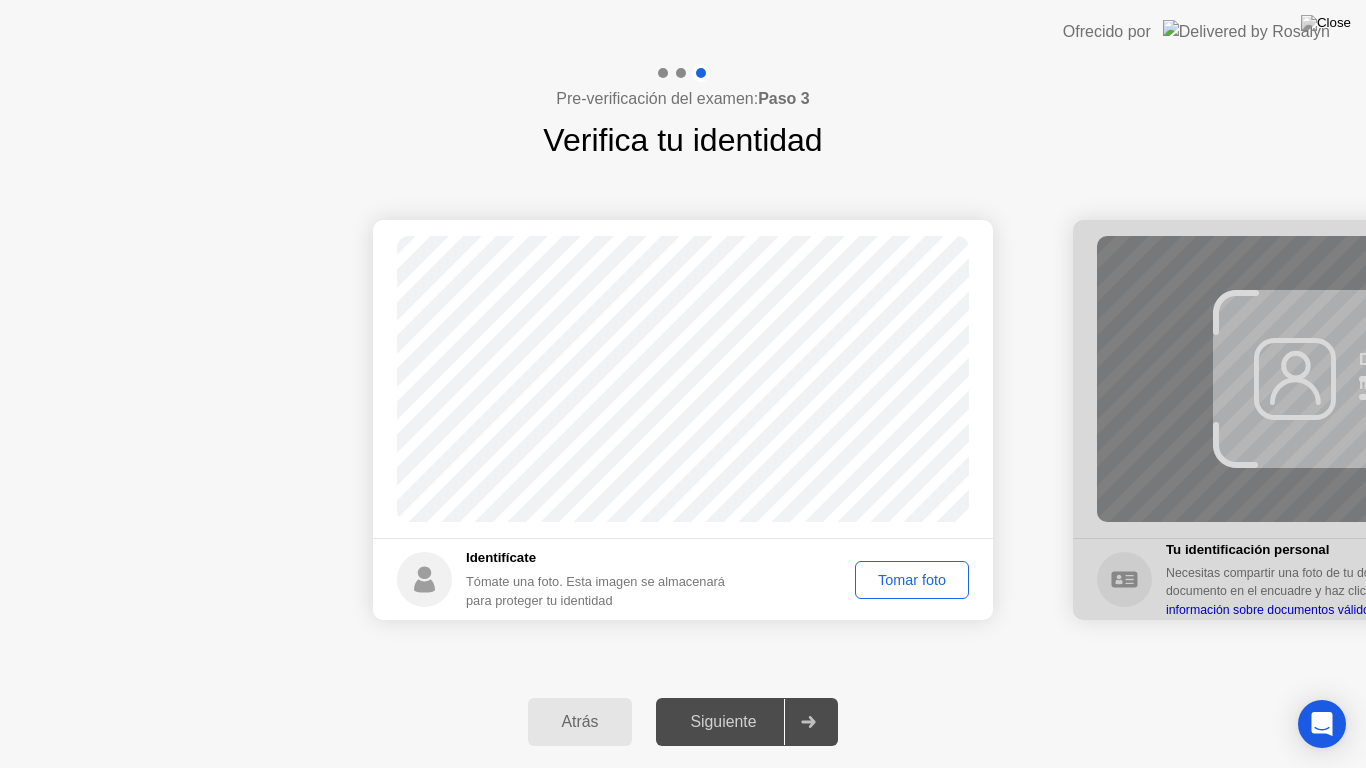 click on "Tomar foto" 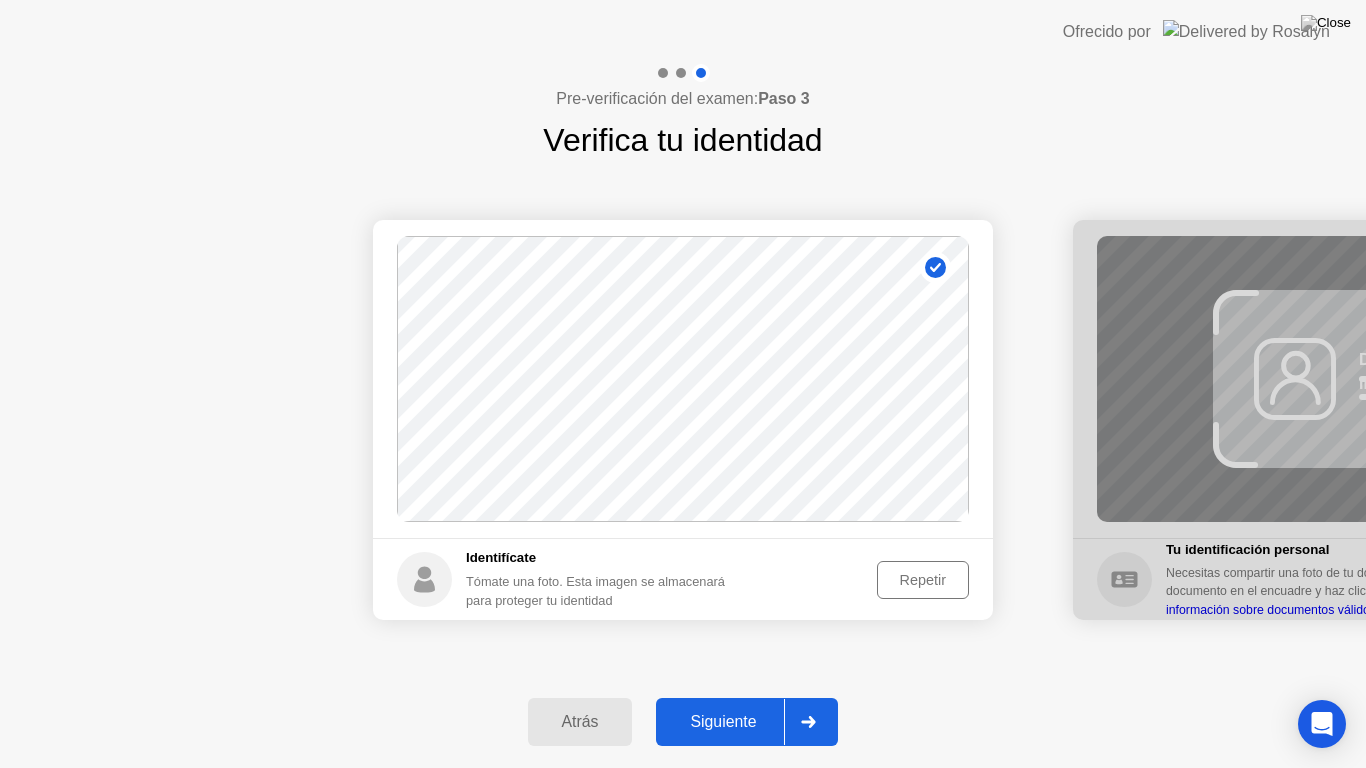 click on "Siguiente" 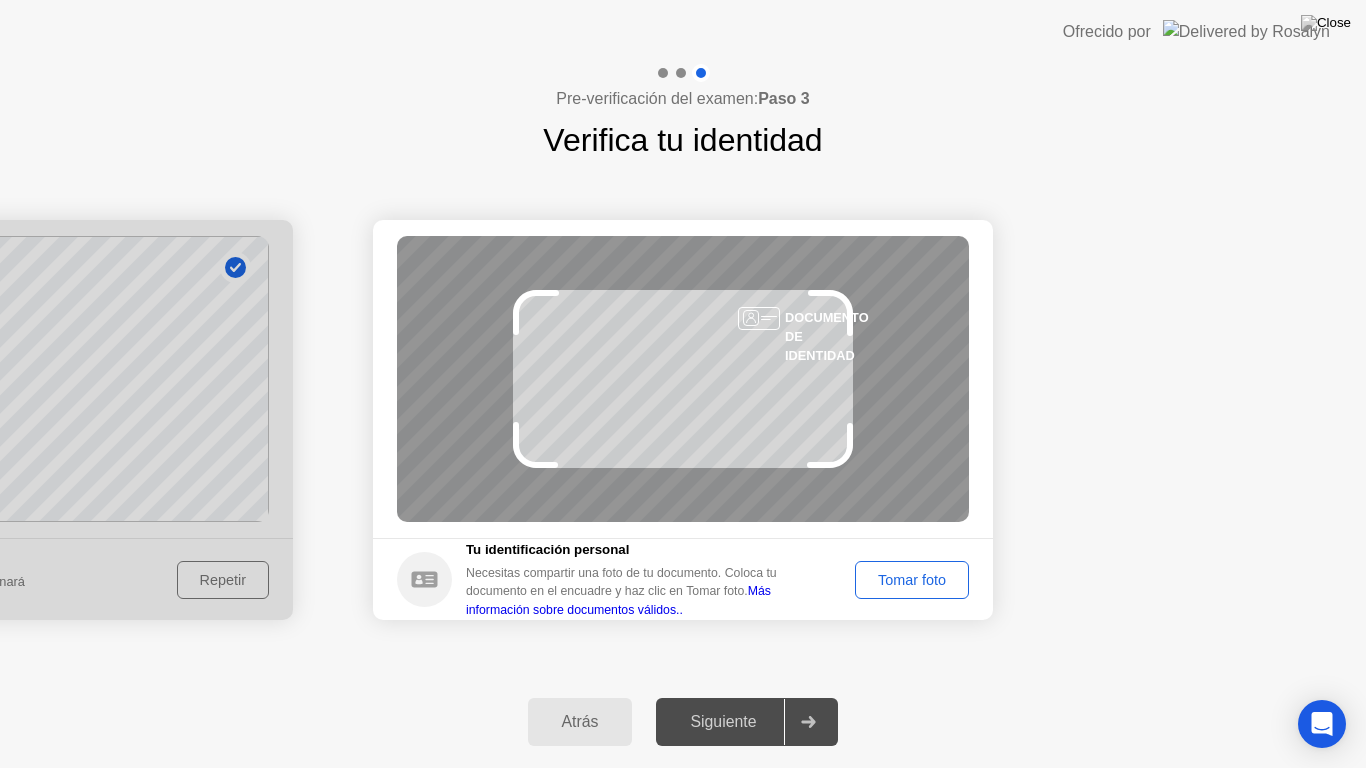click on "Tomar foto" 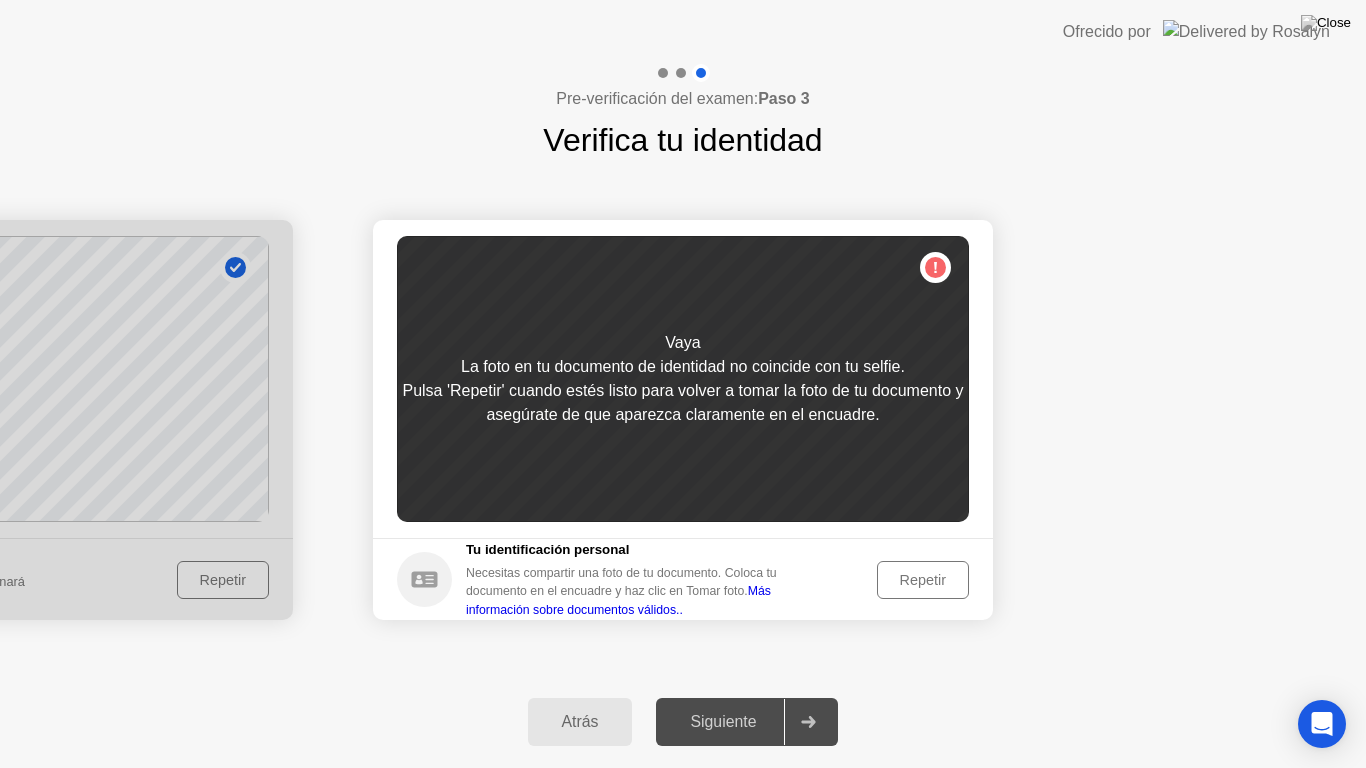 click on "Repetir" 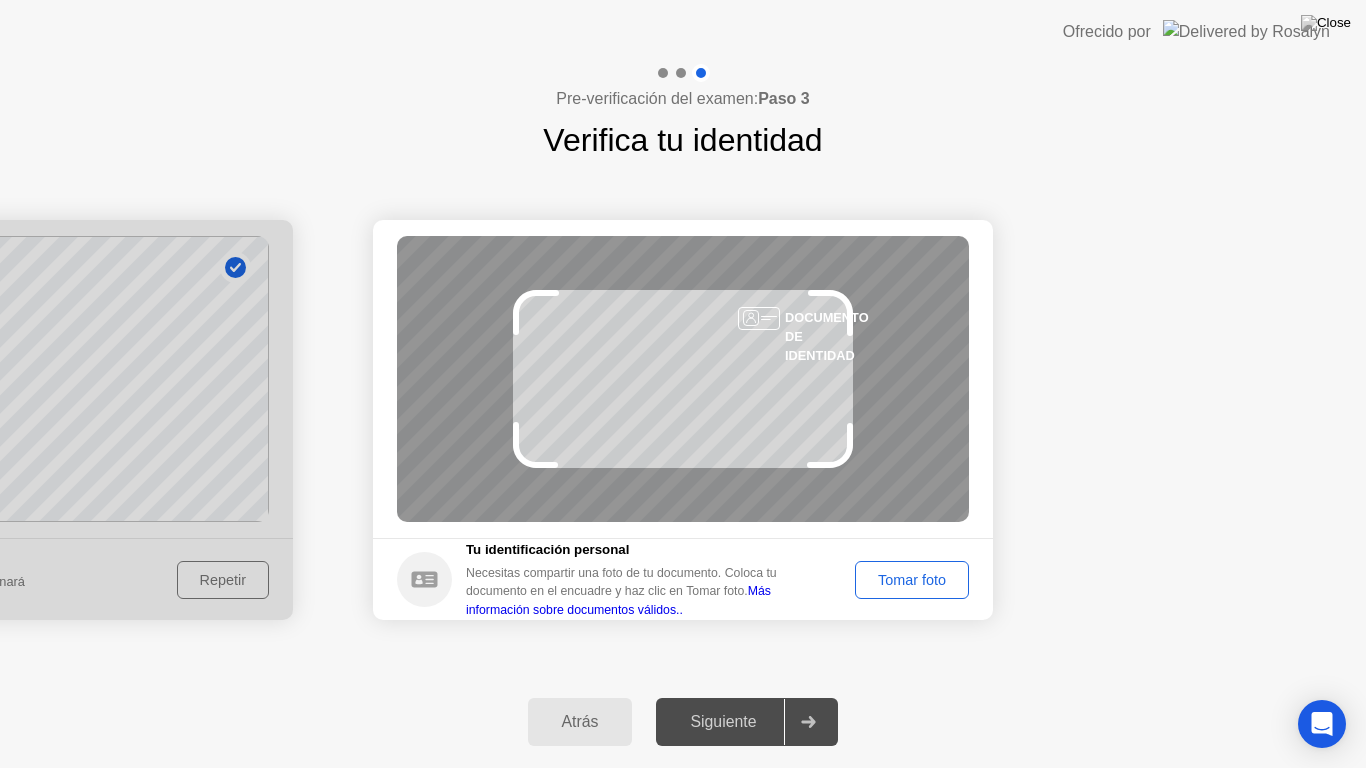 click on "Tomar foto" 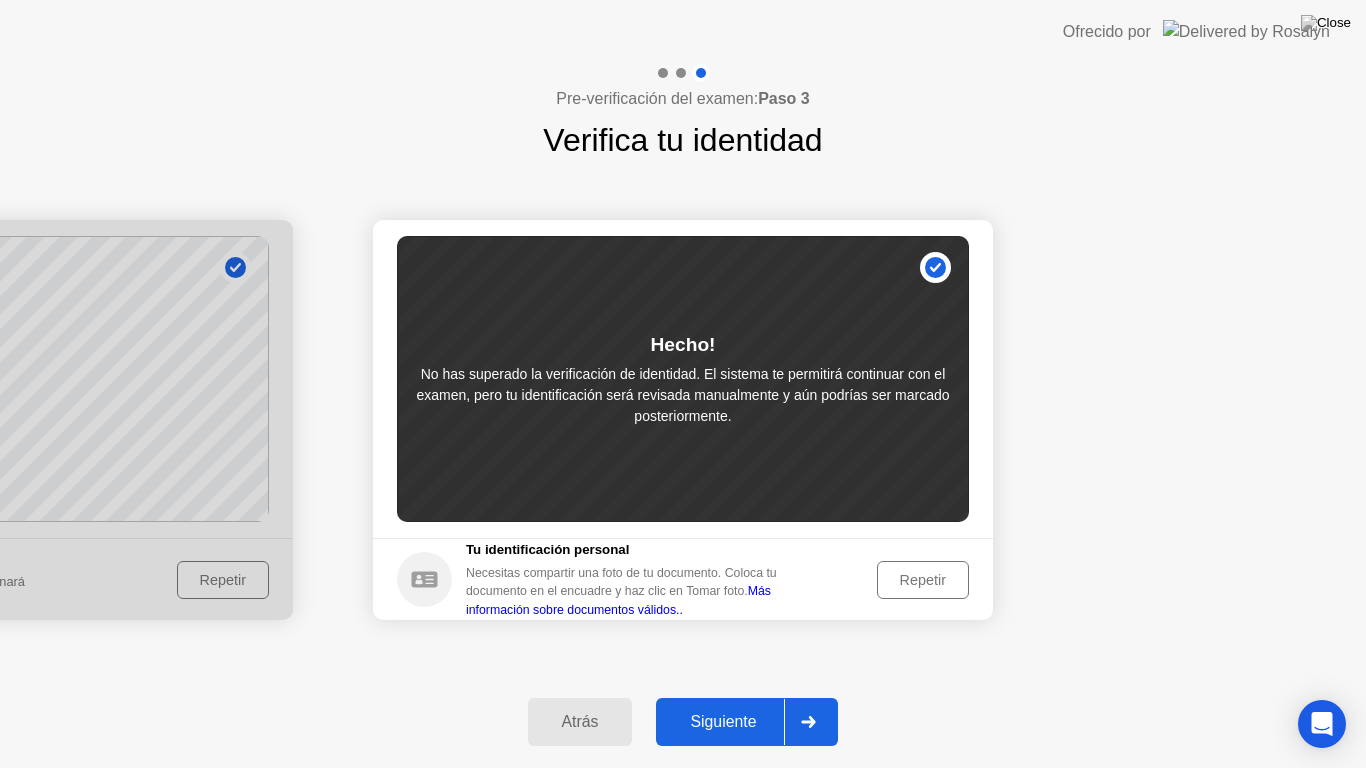 click on "Siguiente" 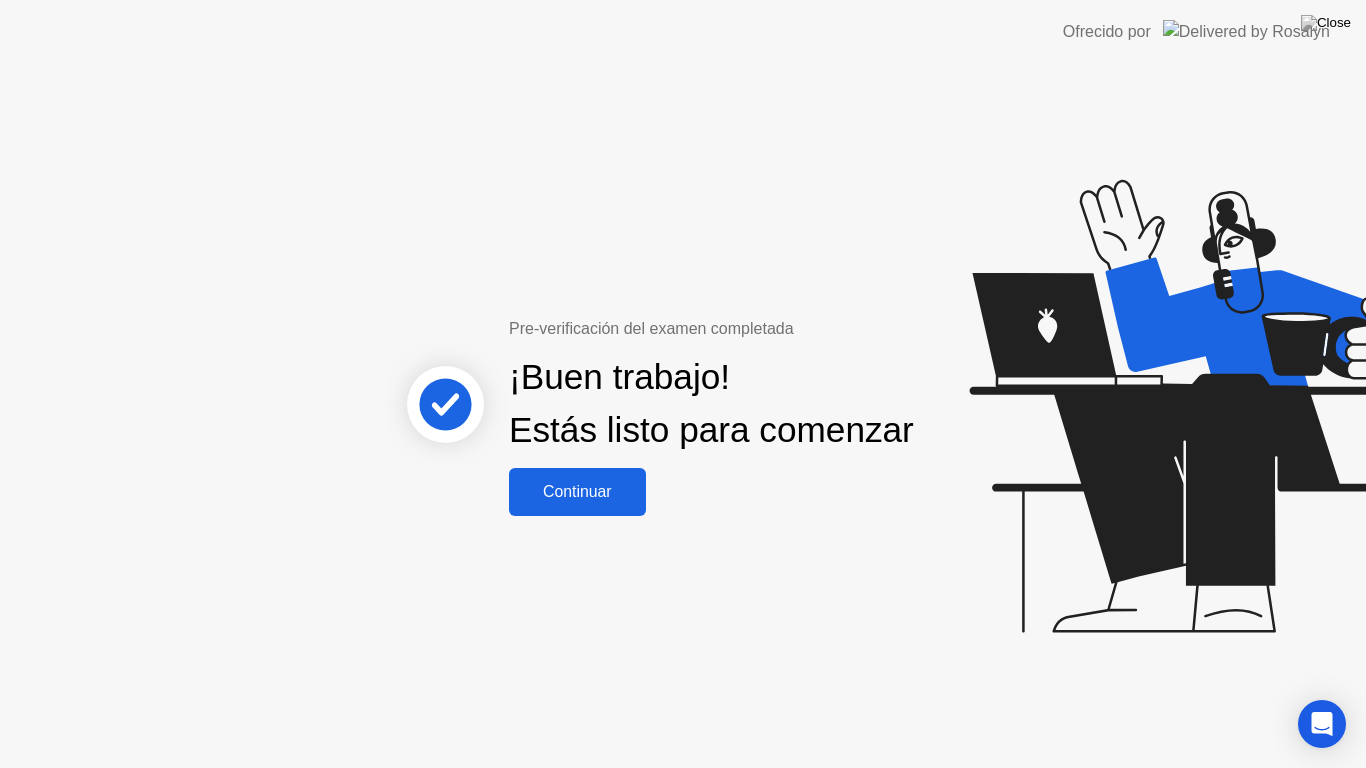 click on "Continuar" 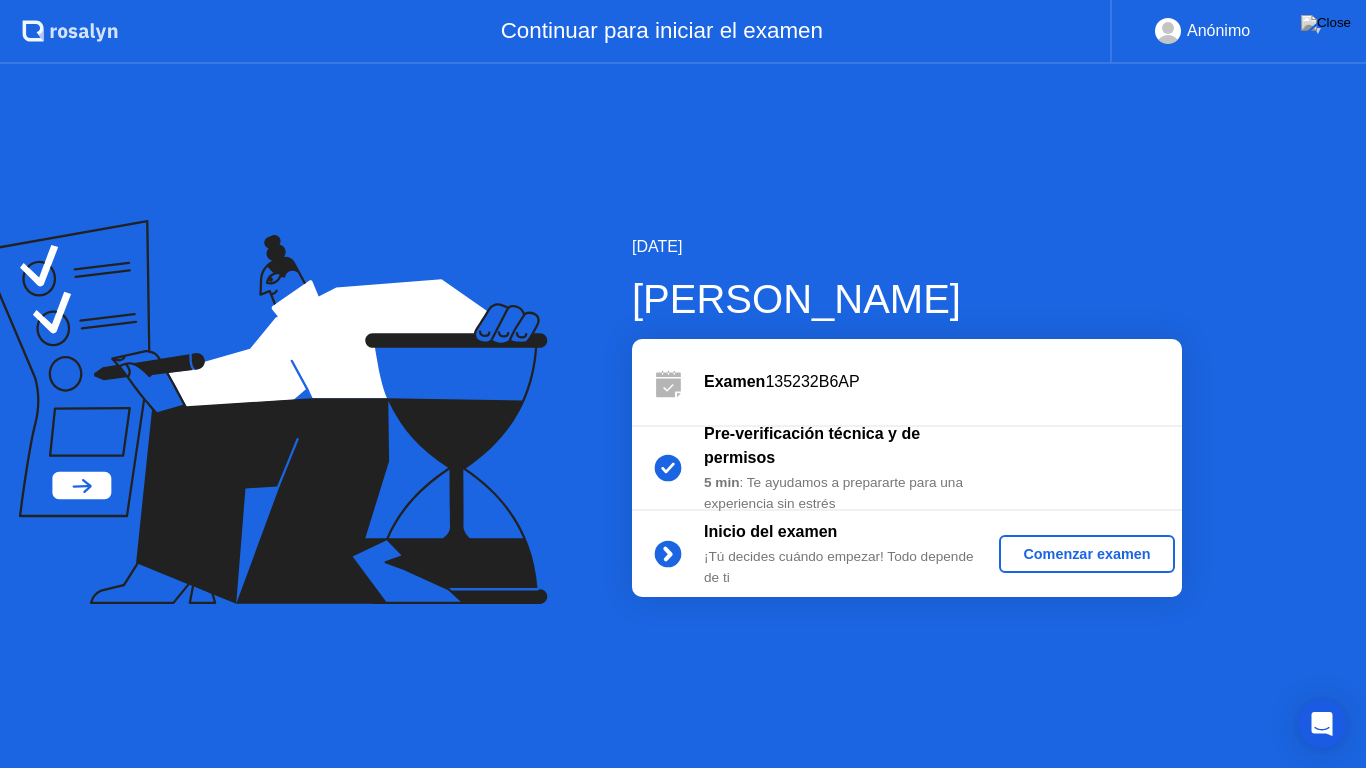 click on "Comenzar examen" 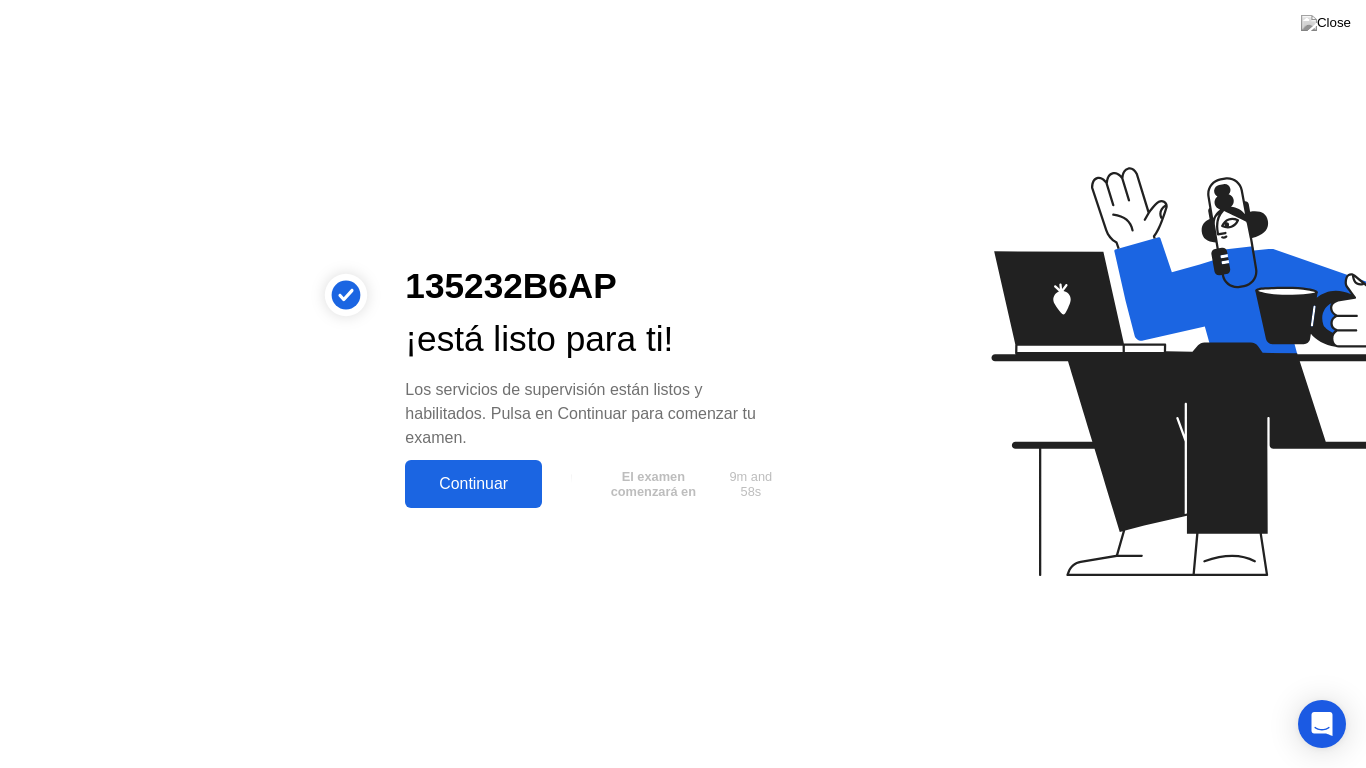 click on "Continuar" 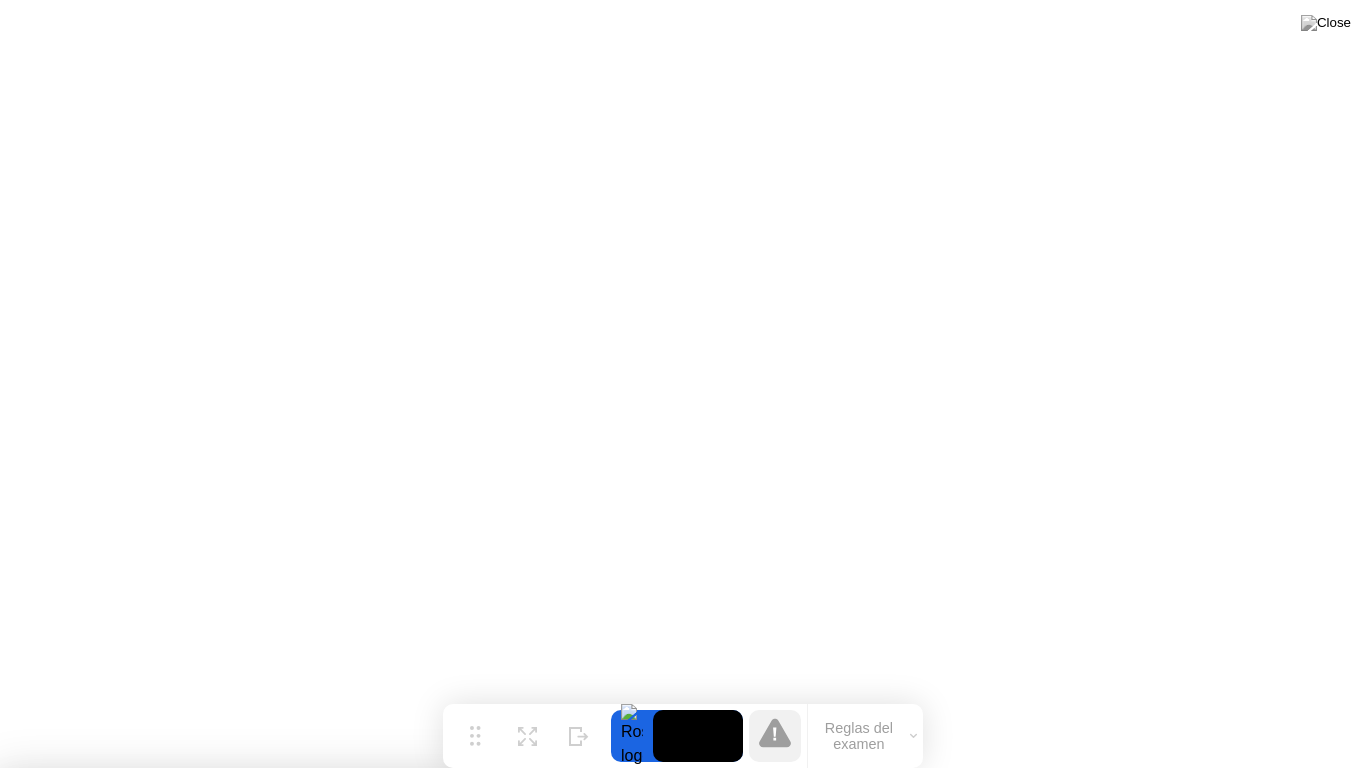 click on "Cerrar aplicación" at bounding box center [400, 2072] 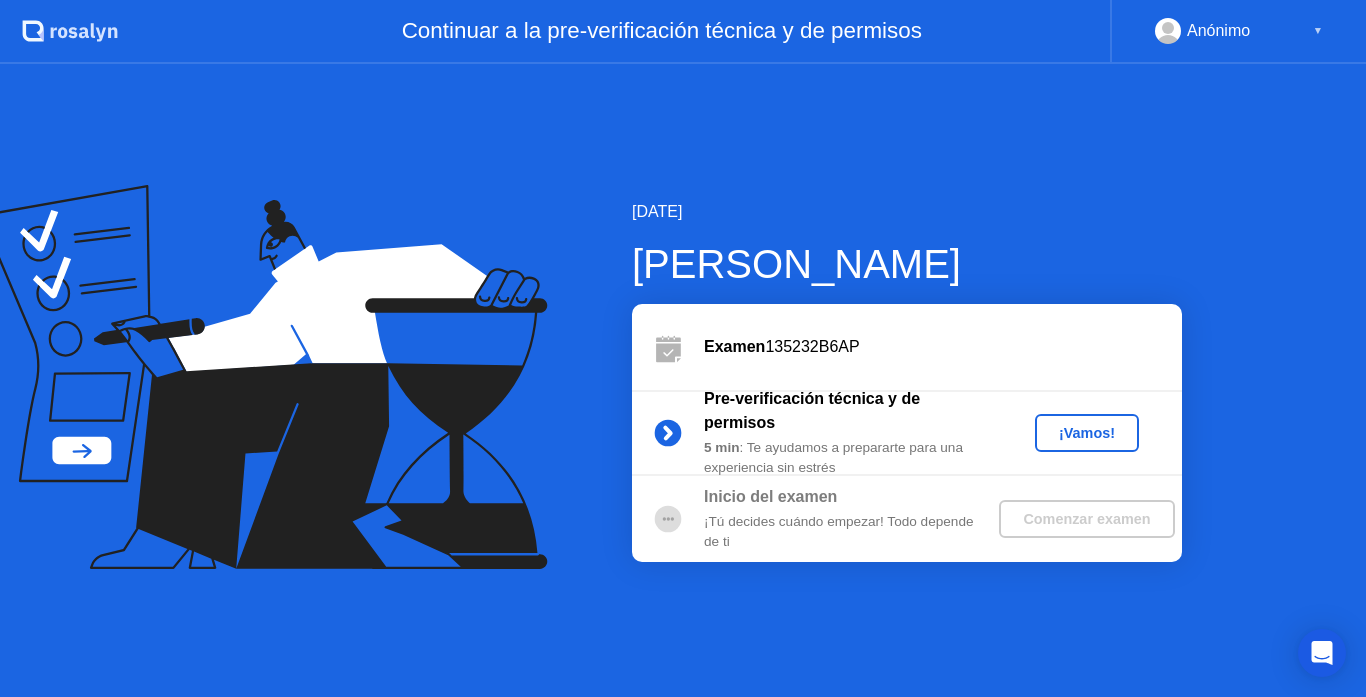 scroll, scrollTop: 0, scrollLeft: 0, axis: both 